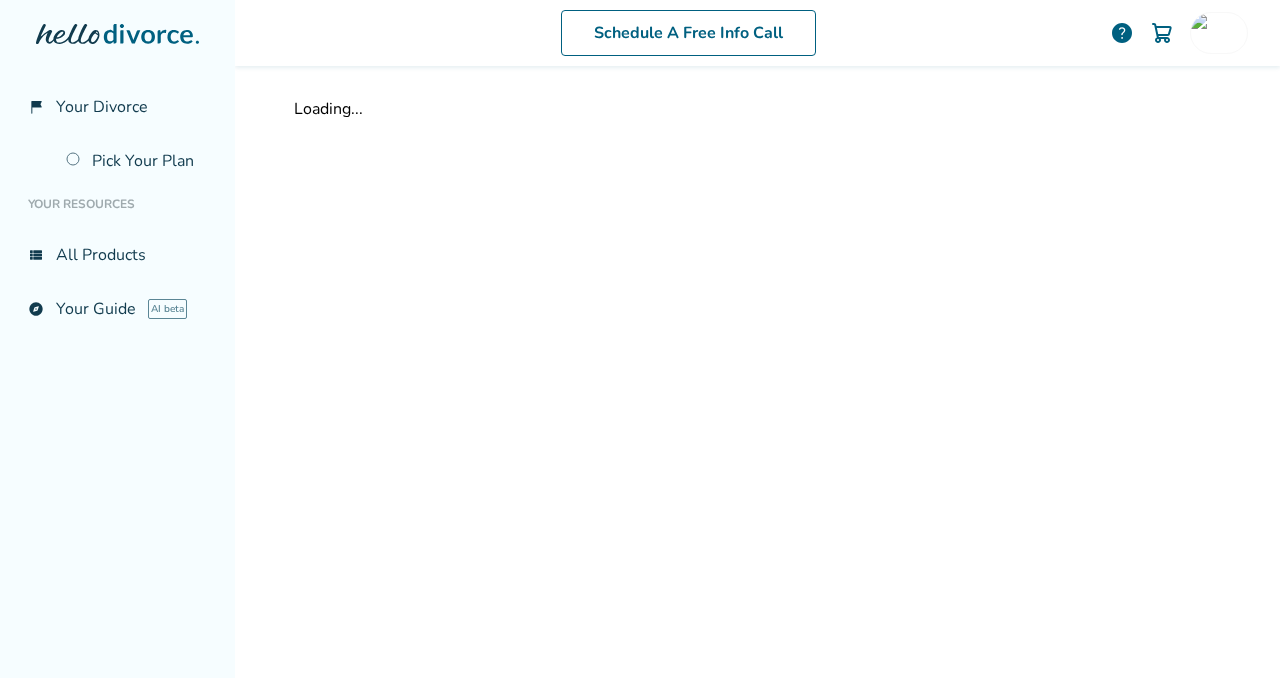 scroll, scrollTop: 0, scrollLeft: 0, axis: both 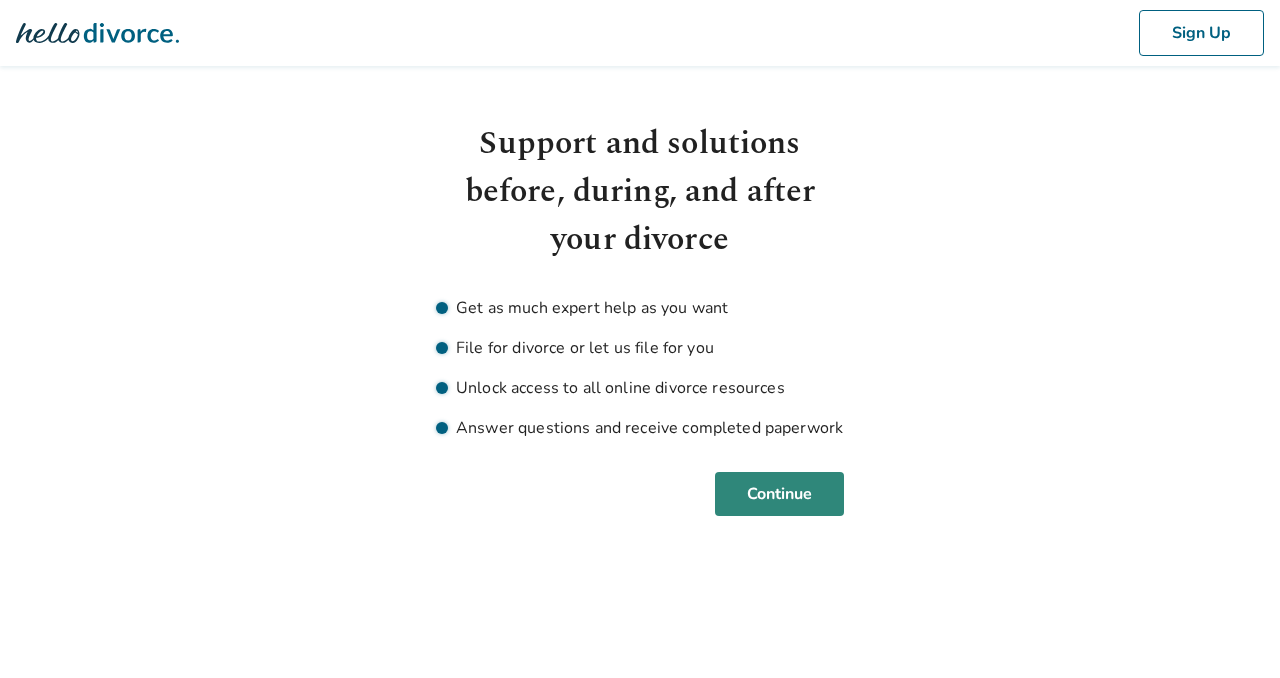 click on "Continue" at bounding box center (779, 494) 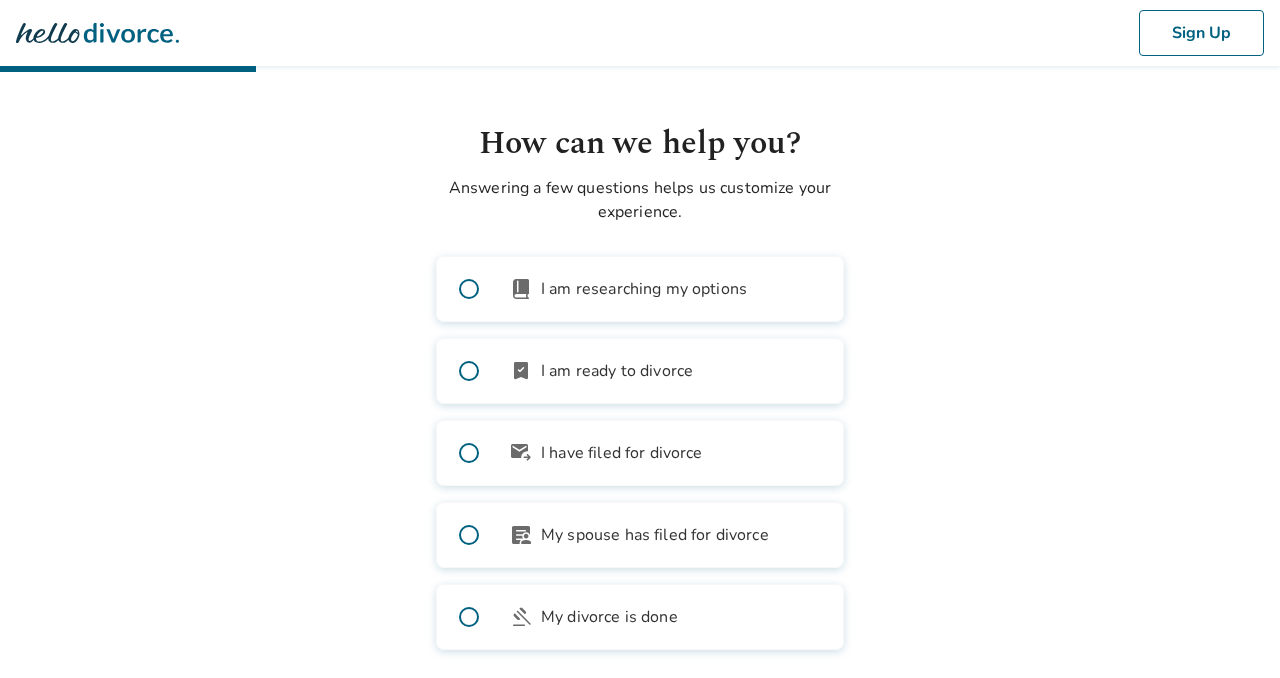 click on "I am ready to divorce" at bounding box center (617, 371) 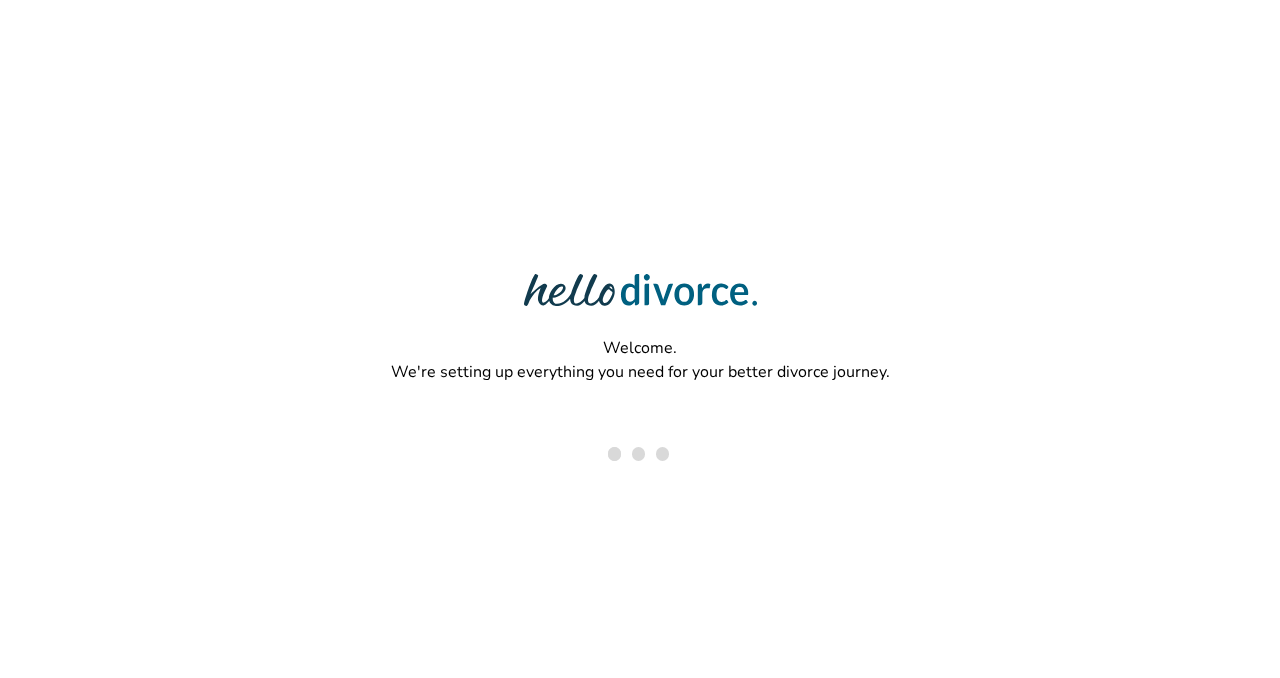 scroll, scrollTop: 0, scrollLeft: 0, axis: both 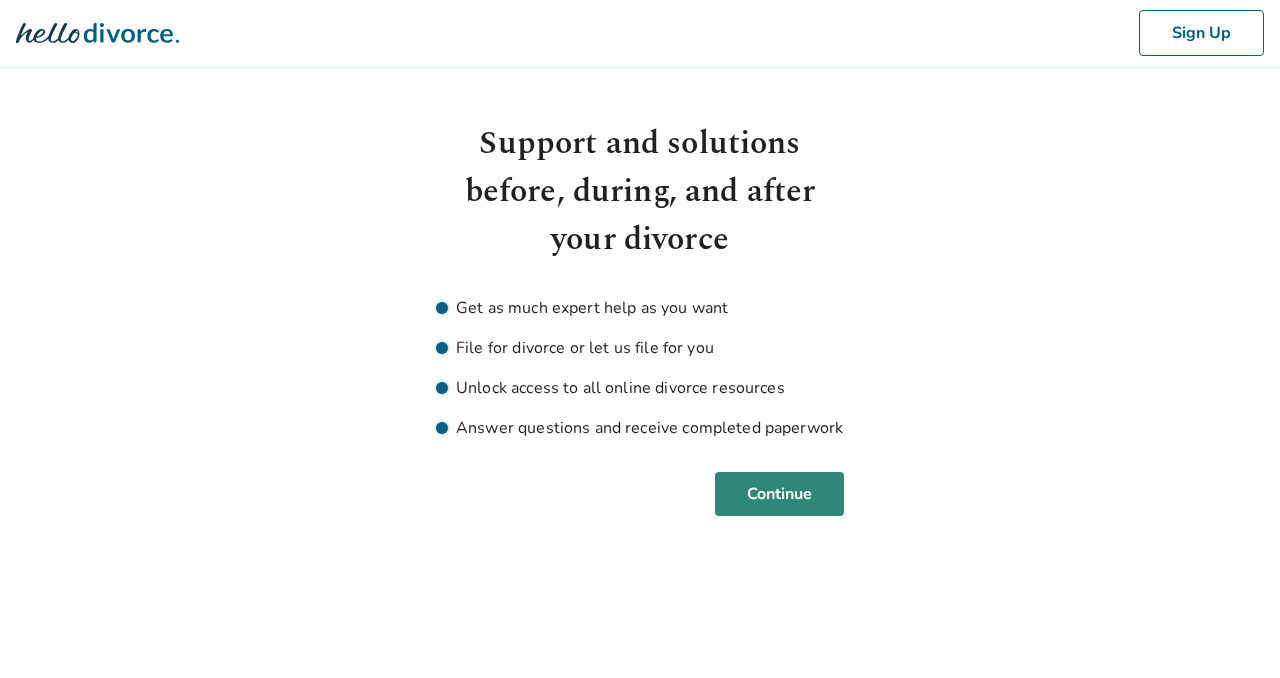 click on "Continue" at bounding box center (779, 494) 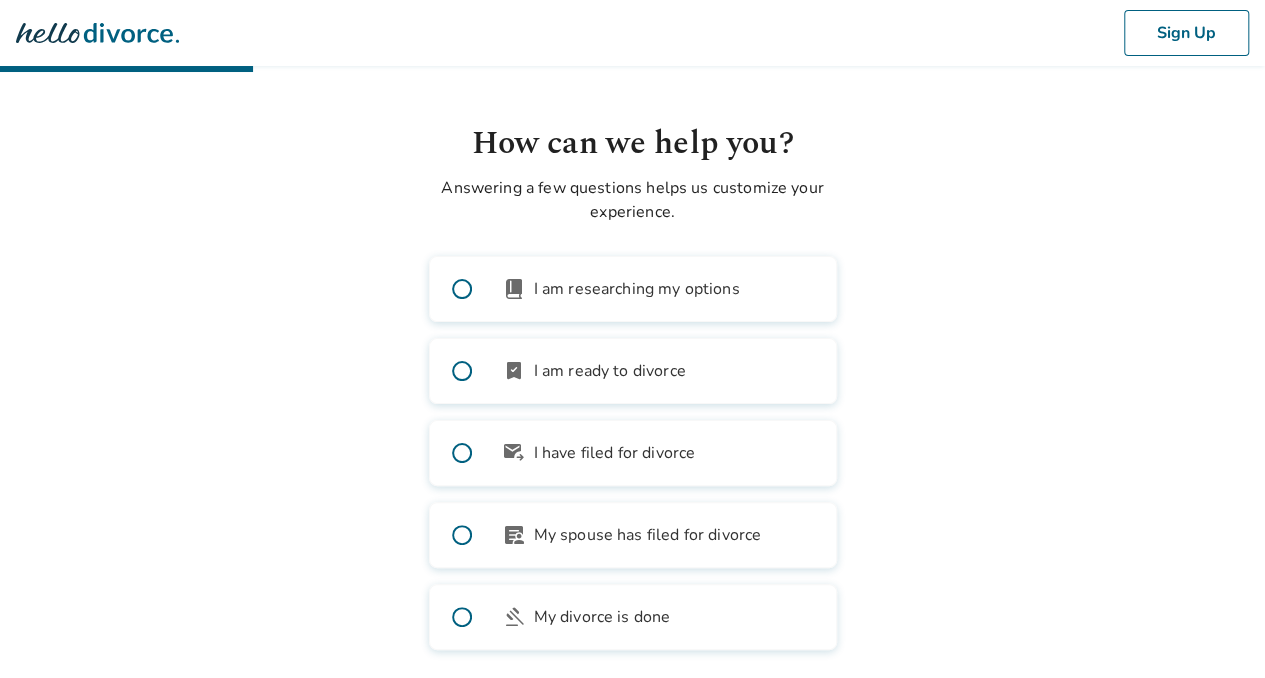 scroll, scrollTop: 92, scrollLeft: 0, axis: vertical 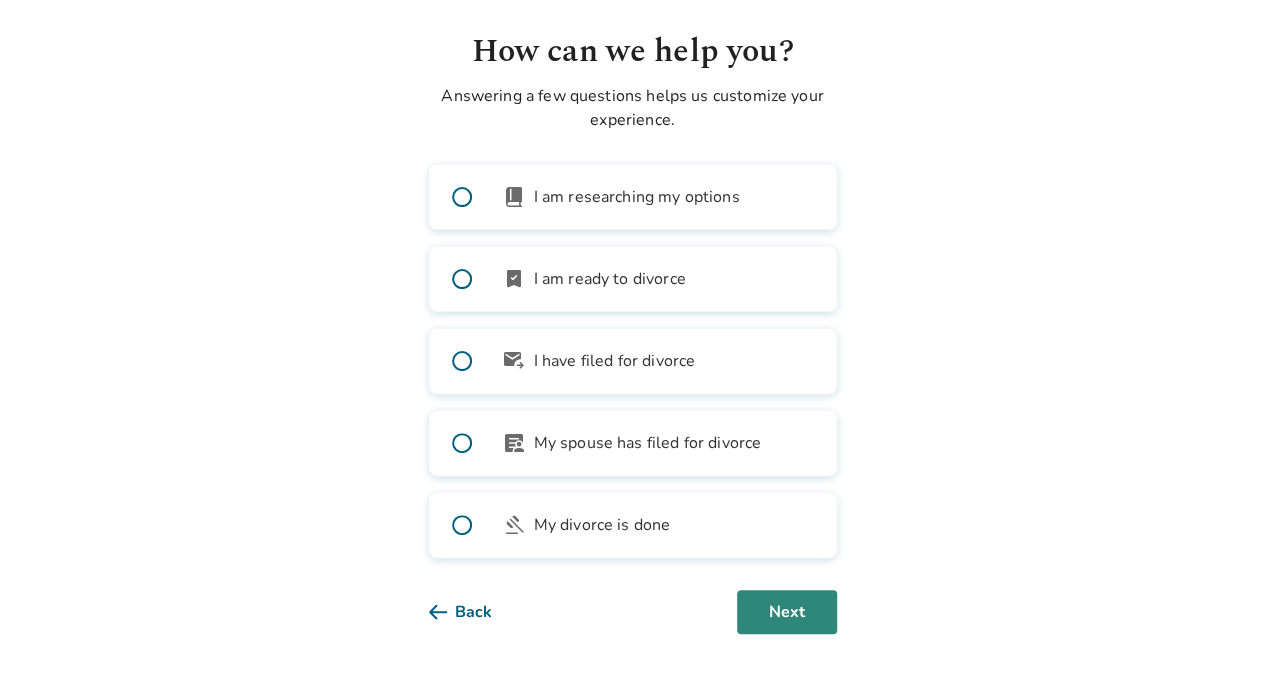click on "Next" at bounding box center (787, 612) 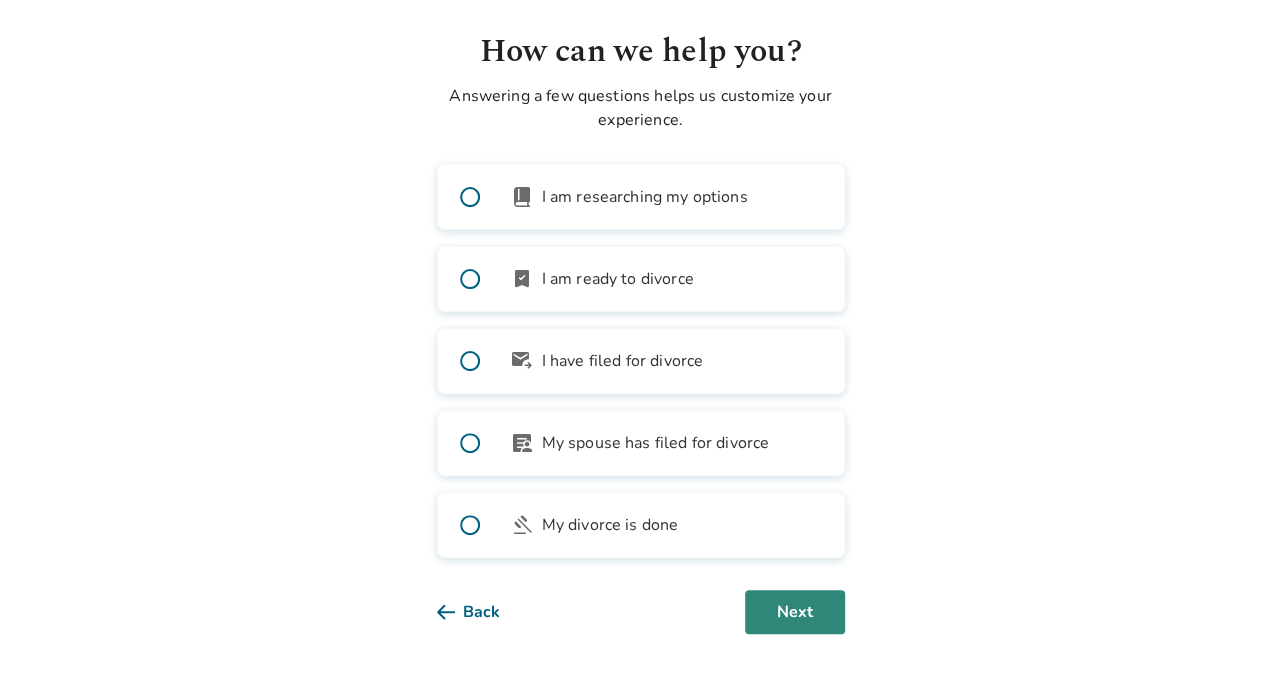 scroll, scrollTop: 0, scrollLeft: 0, axis: both 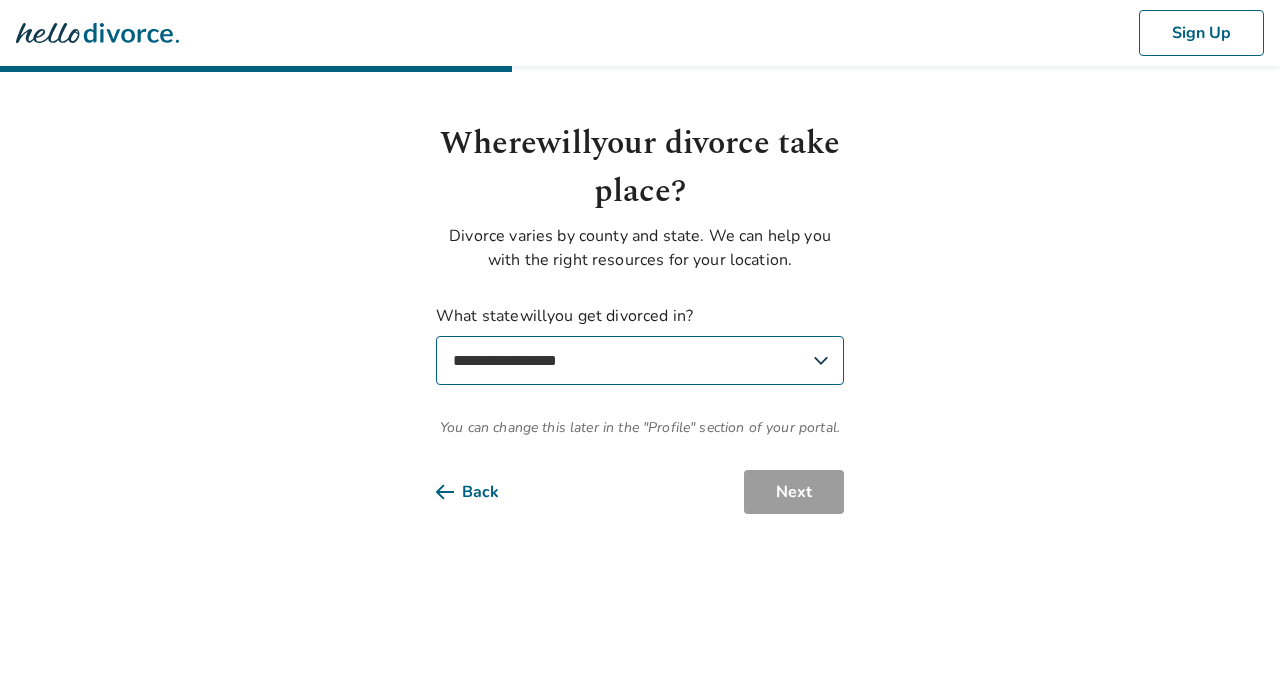 click on "**********" at bounding box center [640, 360] 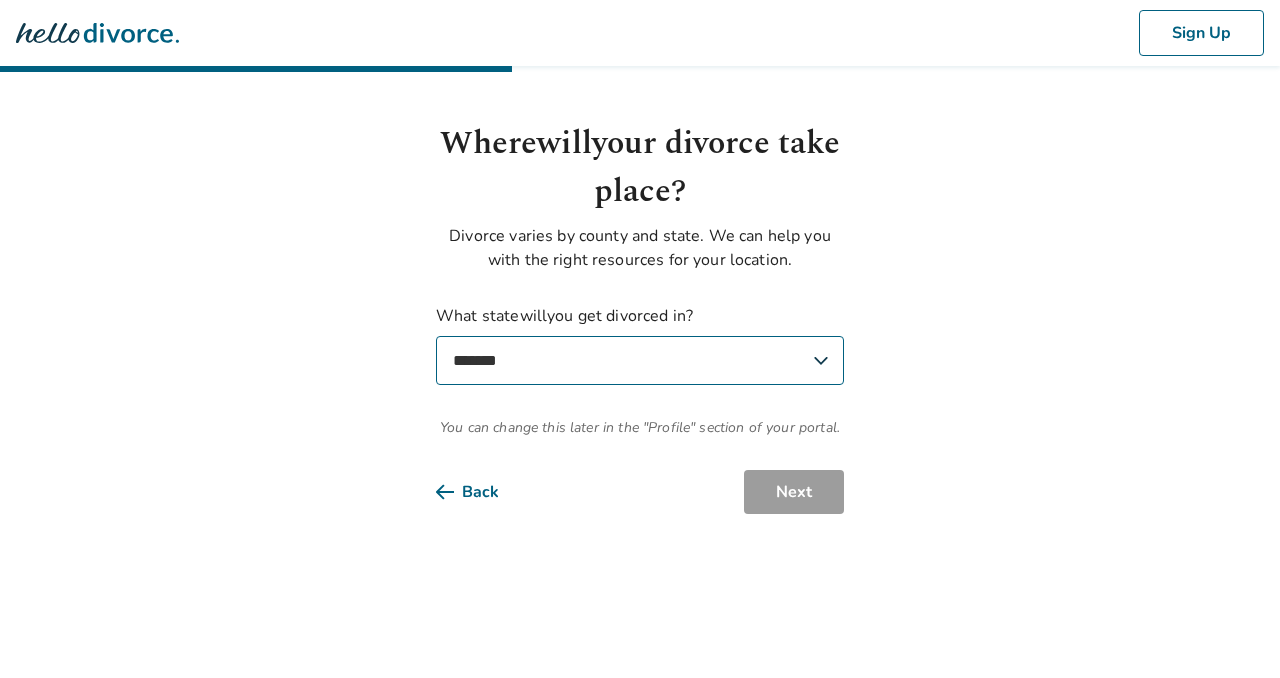 click on "**********" at bounding box center [640, 360] 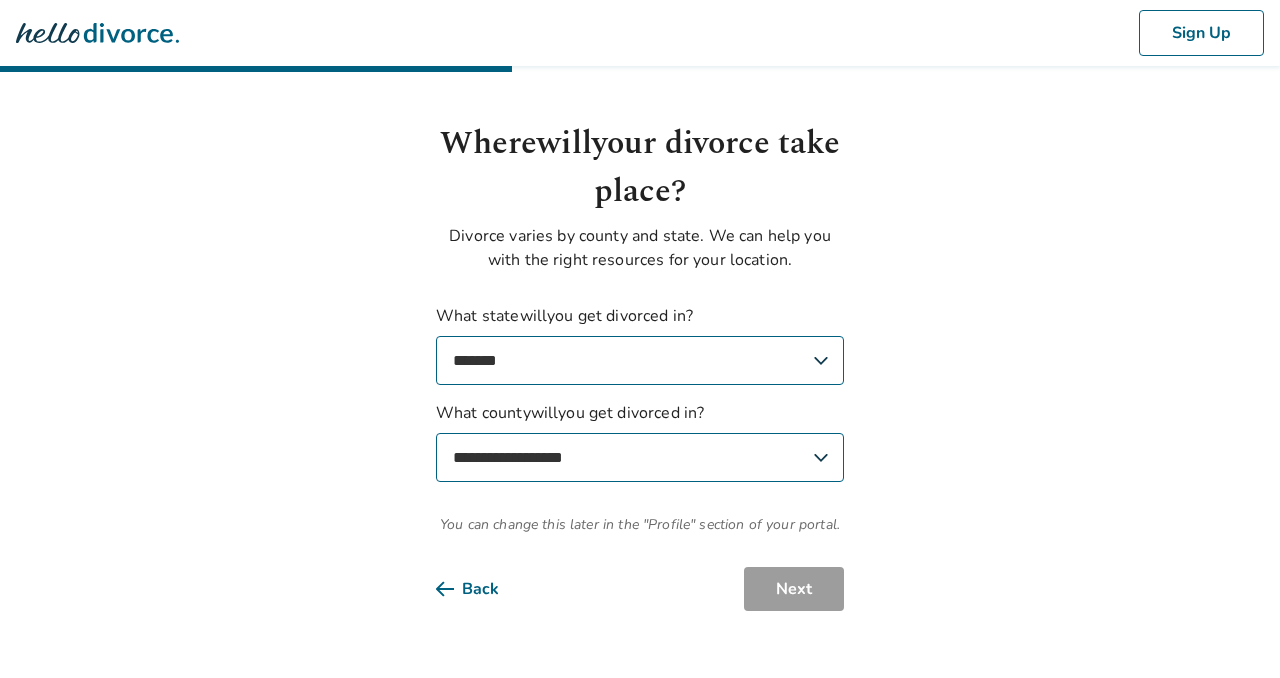 click on "**********" at bounding box center (640, 360) 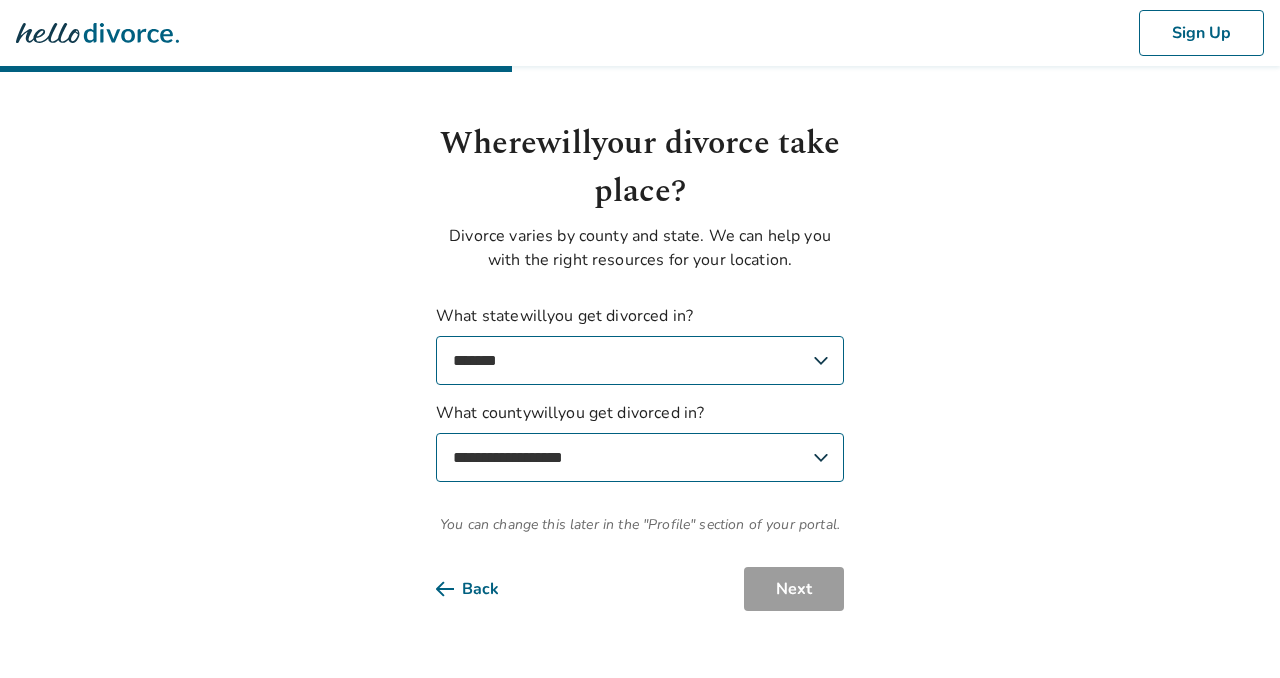 click on "**********" at bounding box center (640, 457) 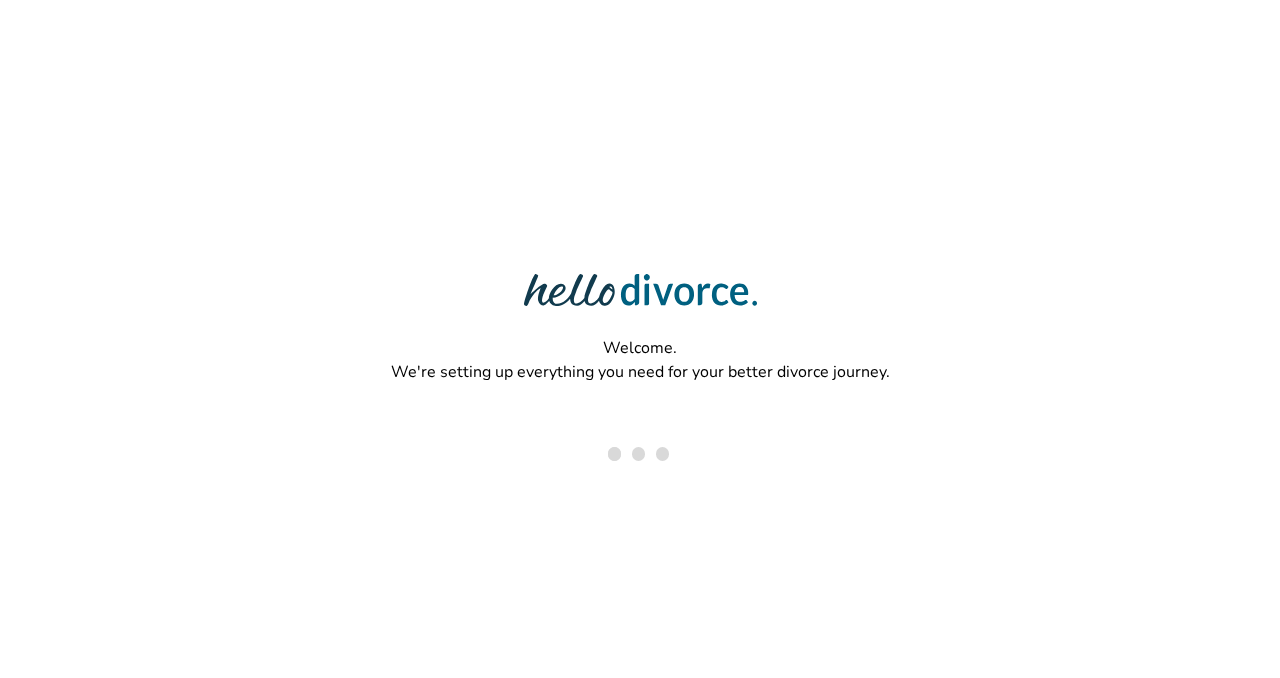 scroll, scrollTop: 0, scrollLeft: 0, axis: both 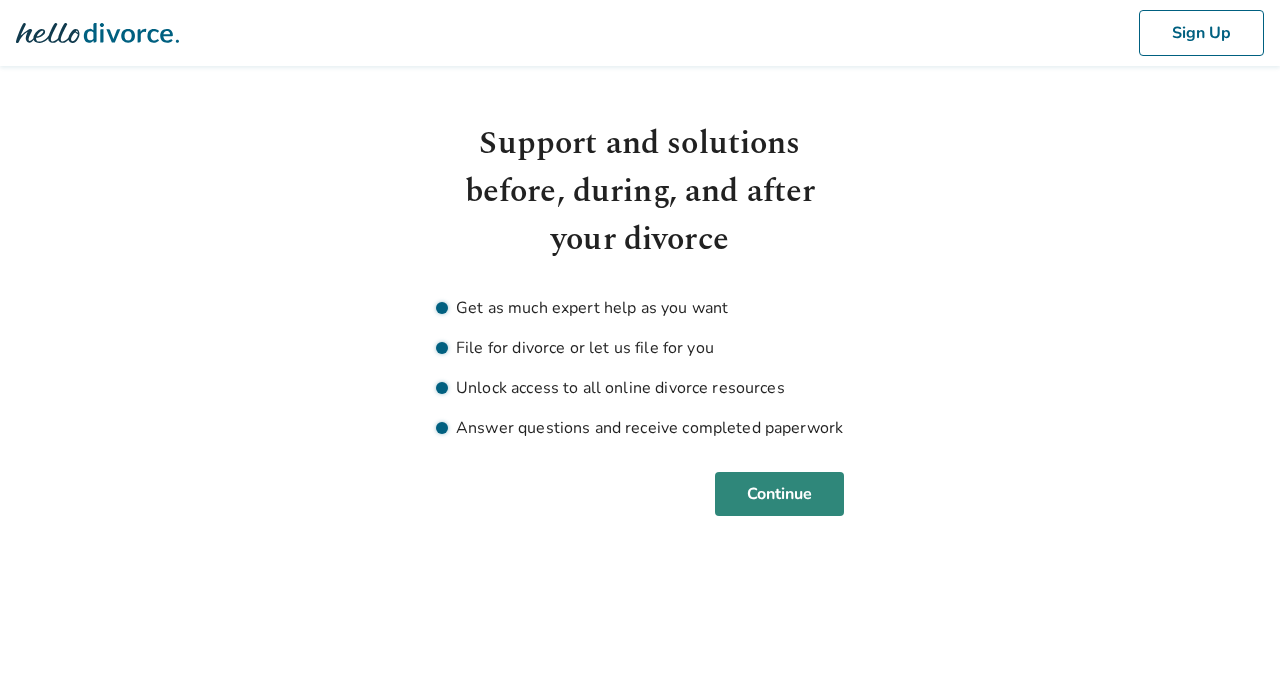 click on "Continue" at bounding box center (779, 494) 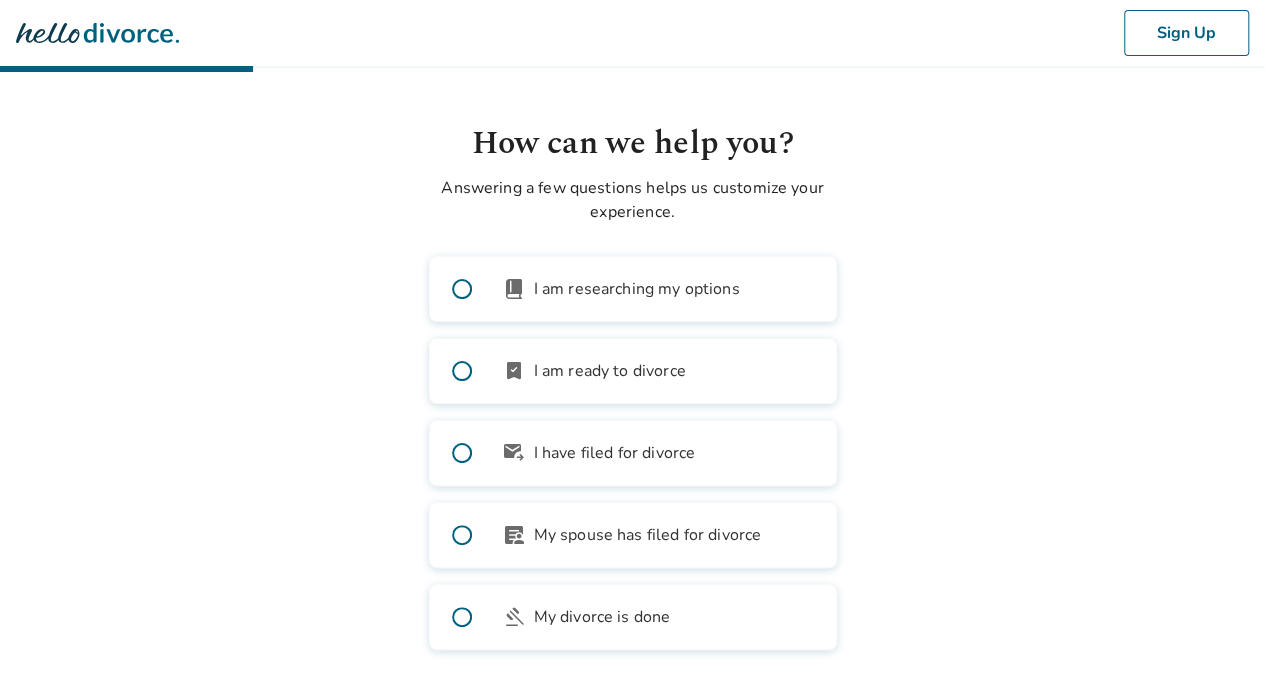 click at bounding box center [462, 289] 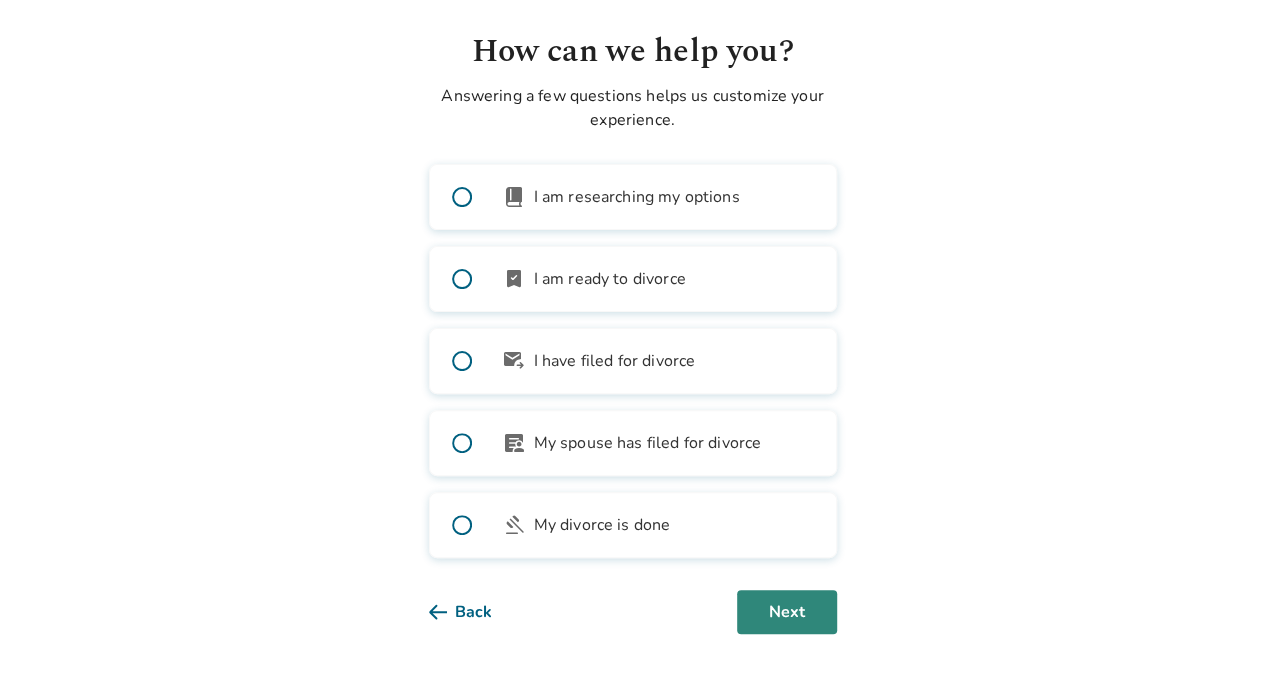 click on "Next" at bounding box center [787, 612] 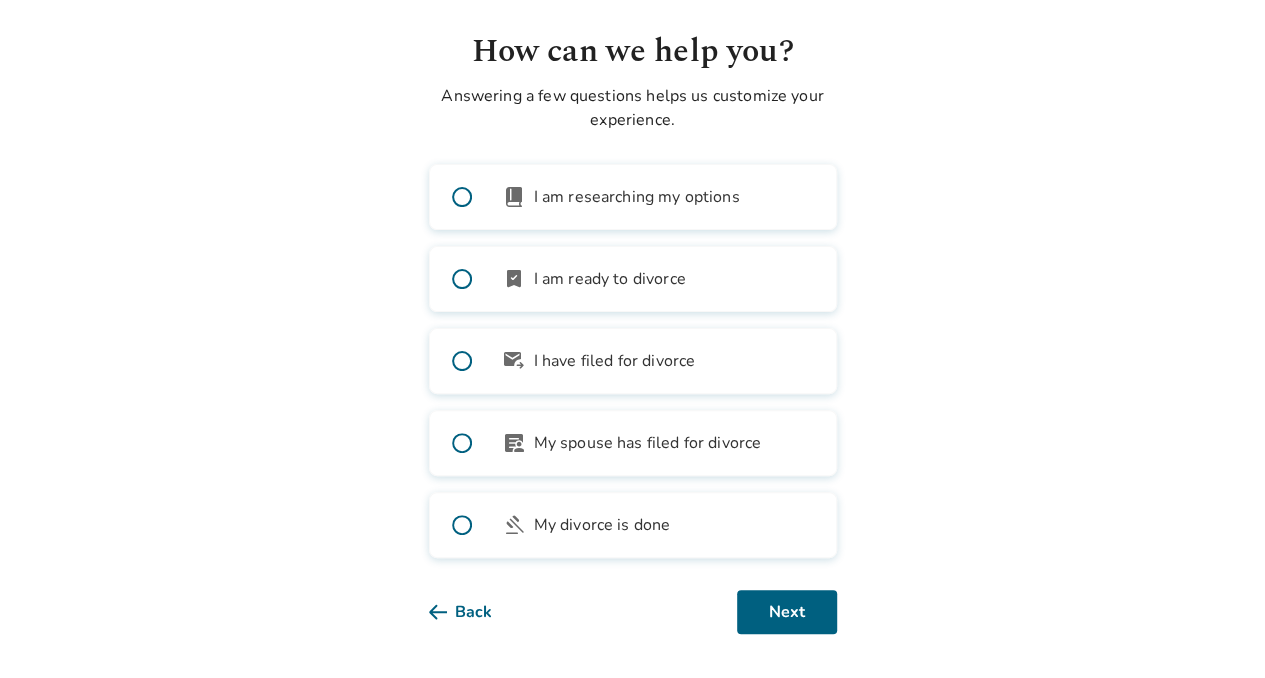 scroll, scrollTop: 0, scrollLeft: 0, axis: both 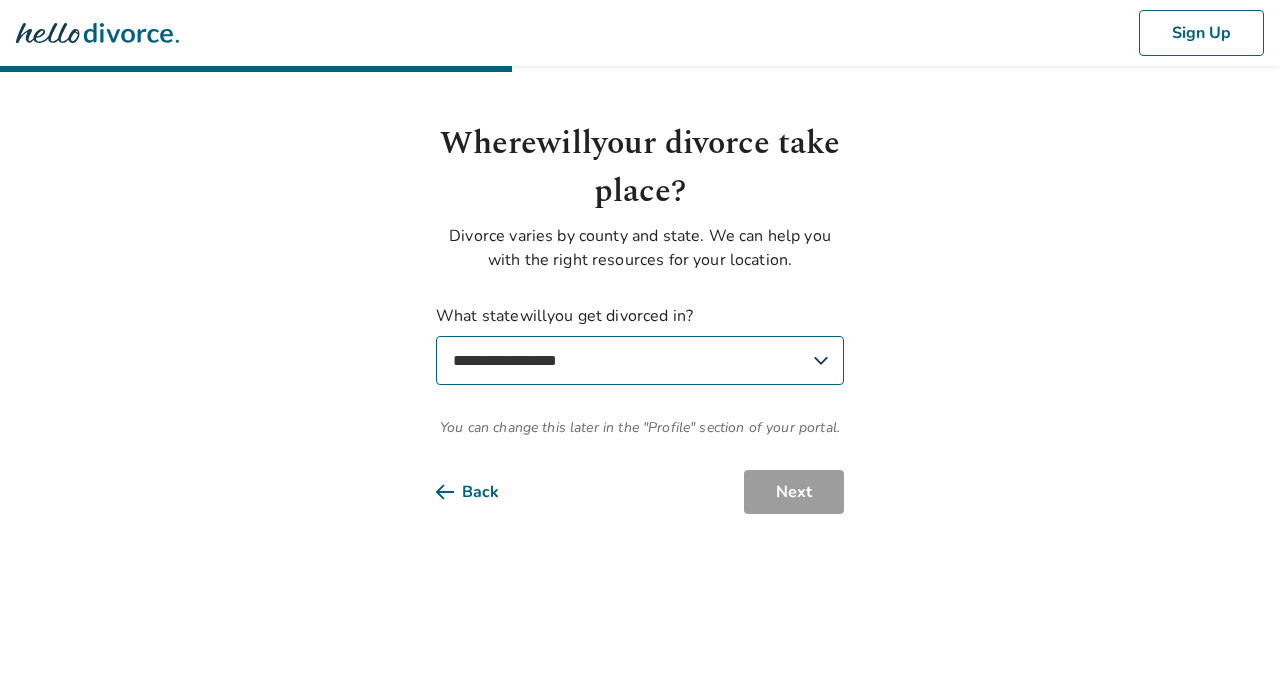 click on "**********" at bounding box center (640, 360) 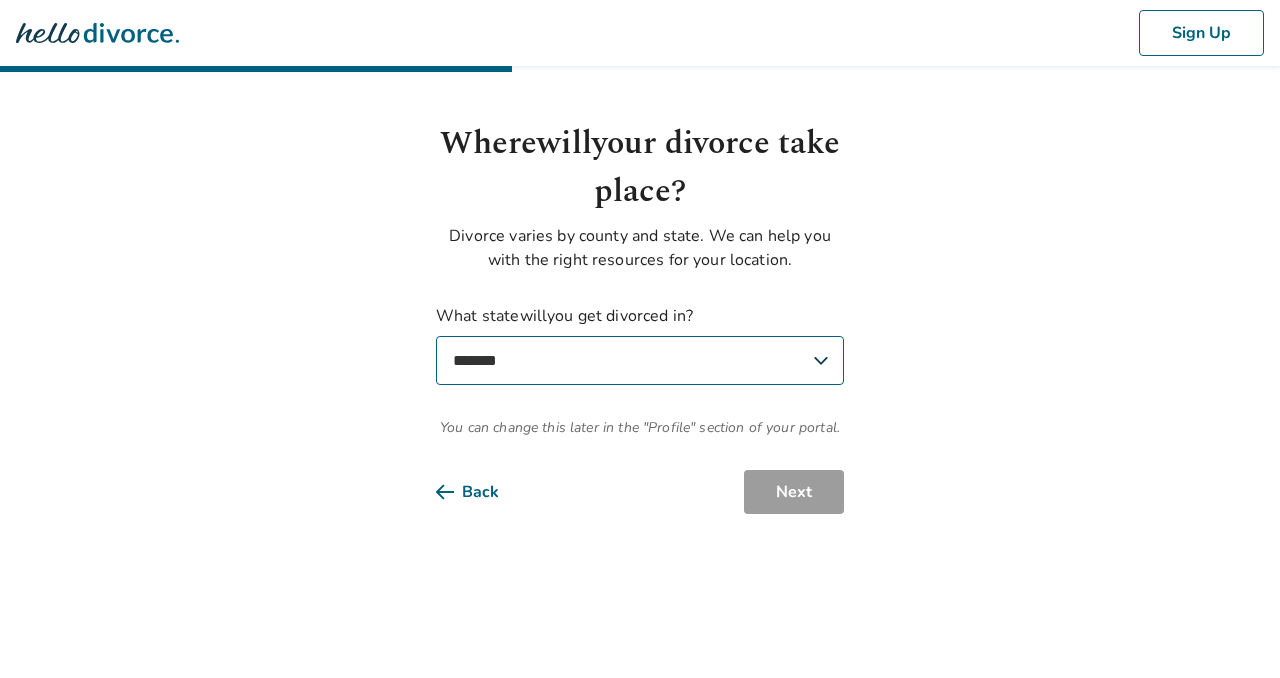 click on "**********" at bounding box center (640, 360) 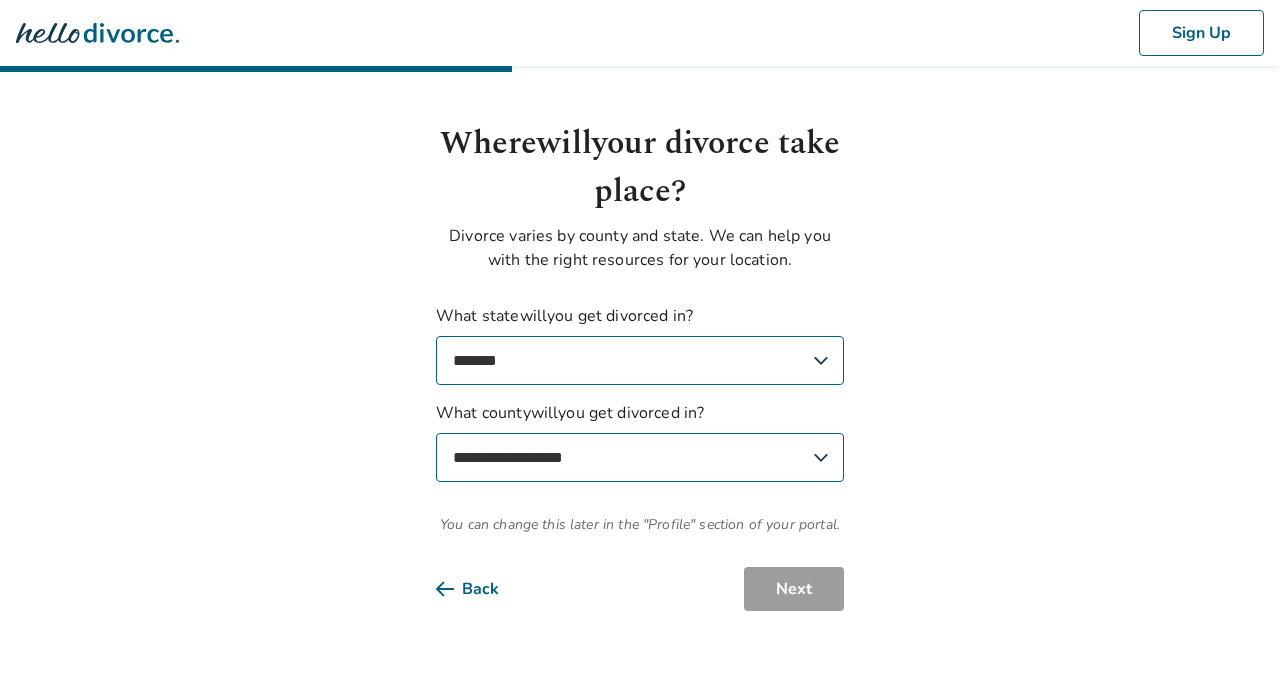 click on "**********" at bounding box center (640, 457) 